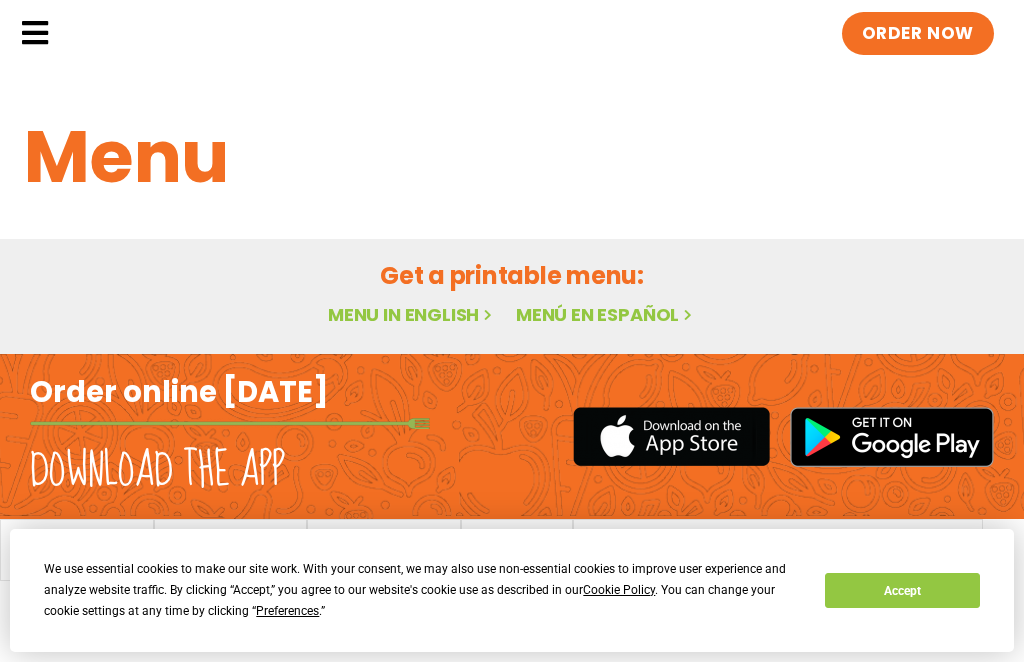 scroll, scrollTop: 37, scrollLeft: 0, axis: vertical 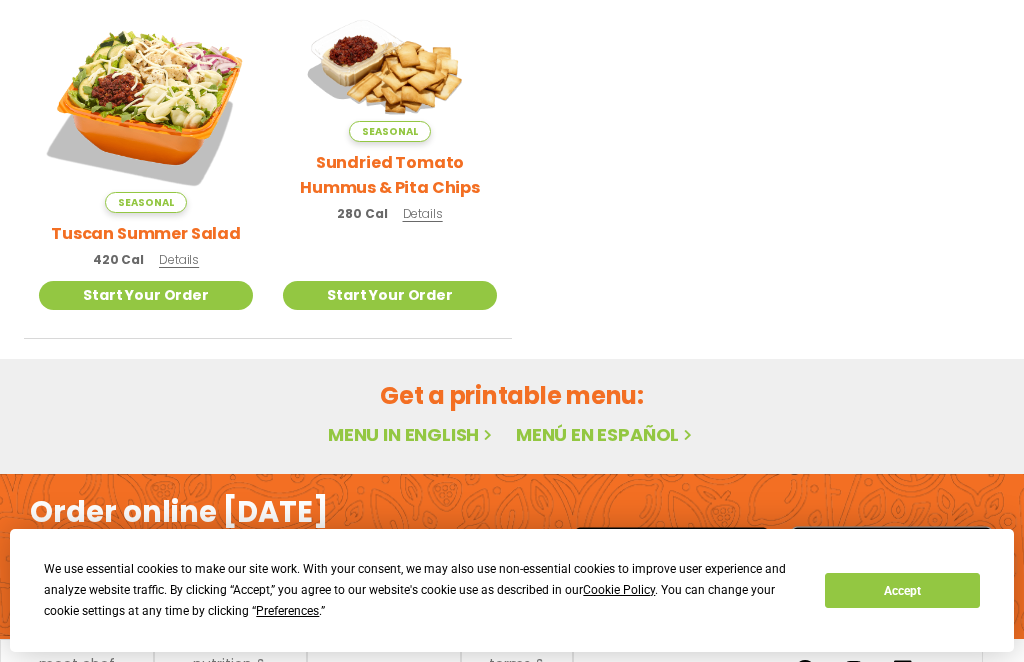 click on "Menu in English" at bounding box center (412, 434) 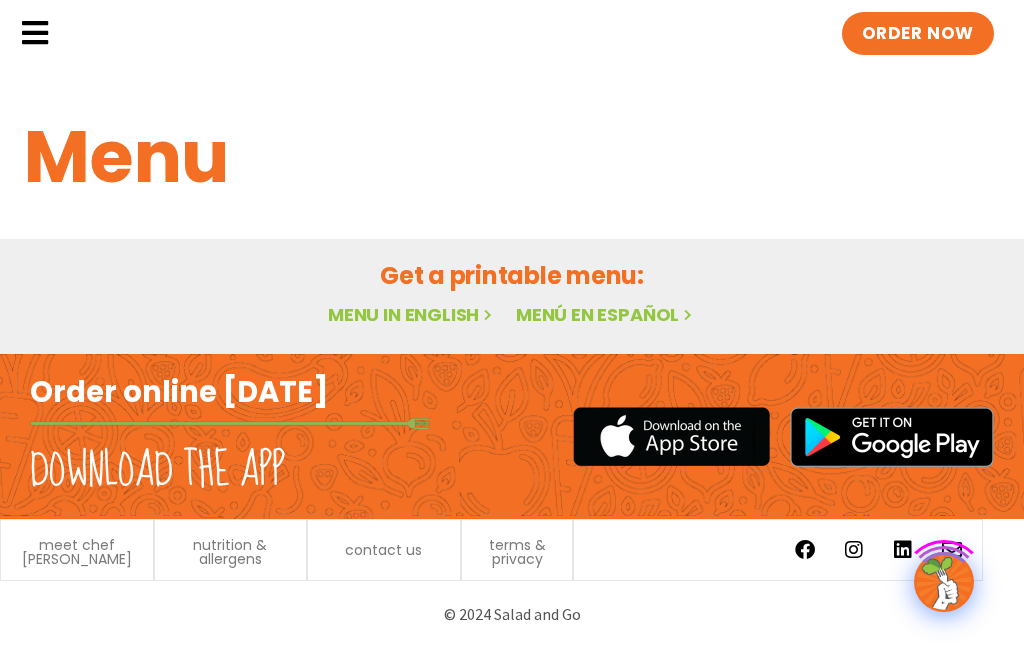 scroll, scrollTop: 0, scrollLeft: 0, axis: both 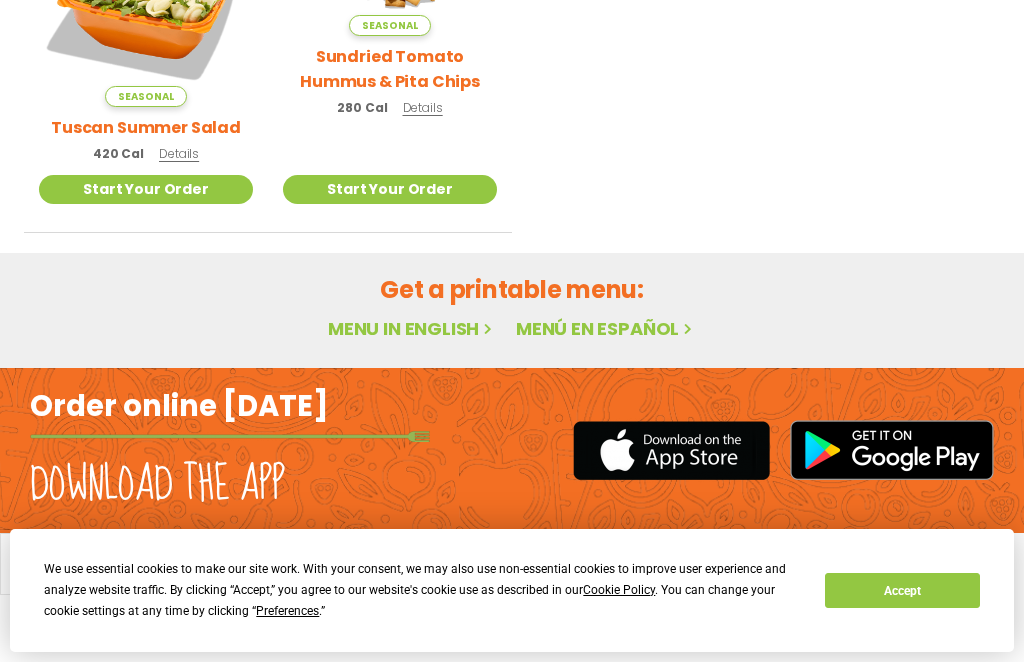 click on "Menu in English" at bounding box center (412, 328) 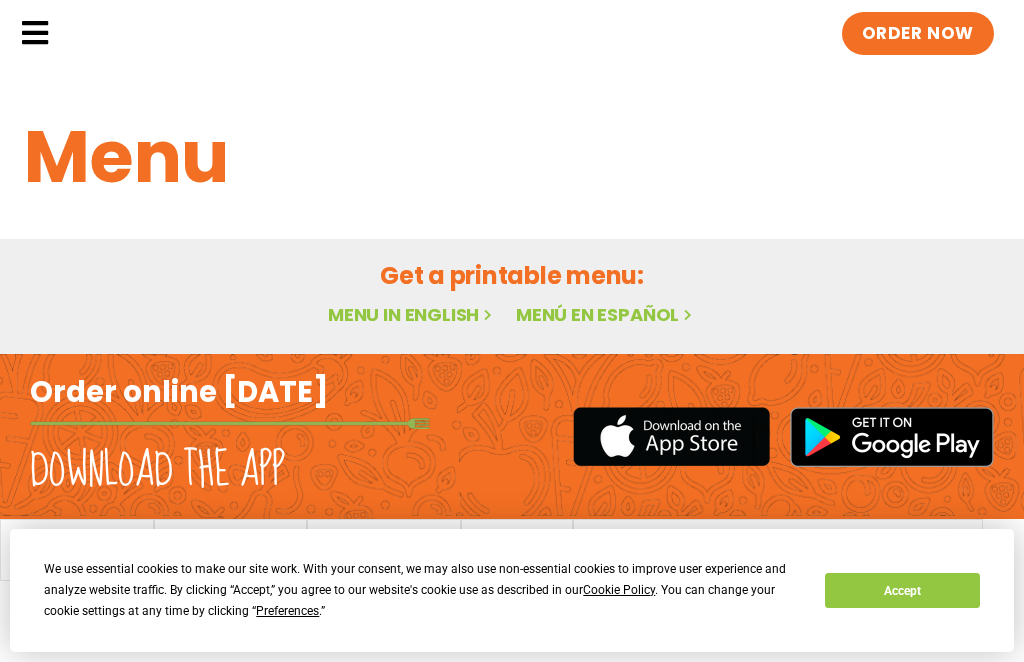 scroll, scrollTop: 0, scrollLeft: 0, axis: both 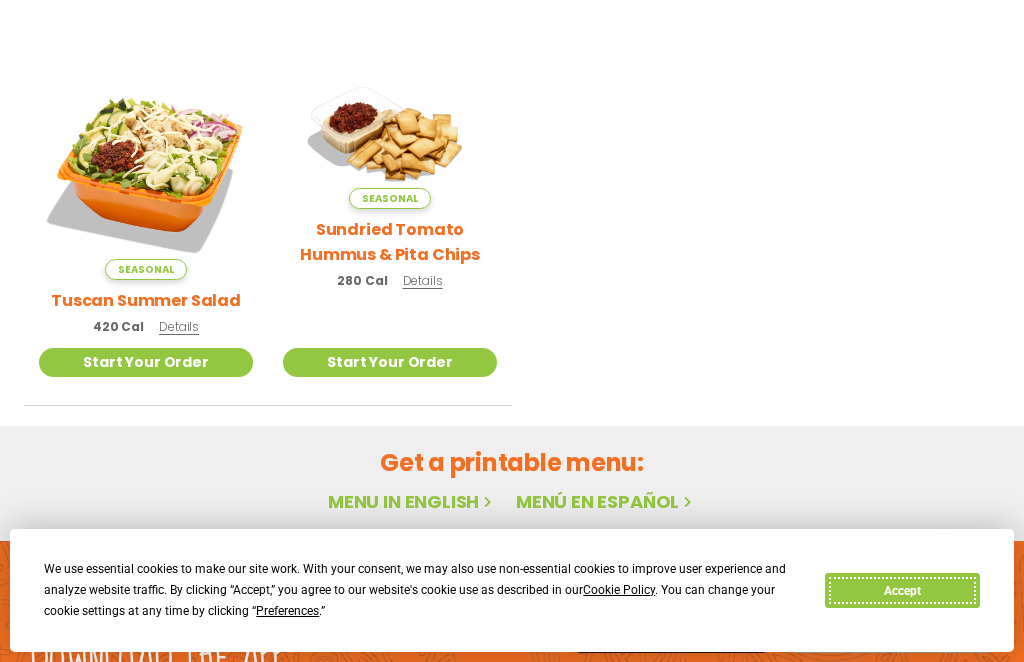 click on "Accept" at bounding box center (902, 590) 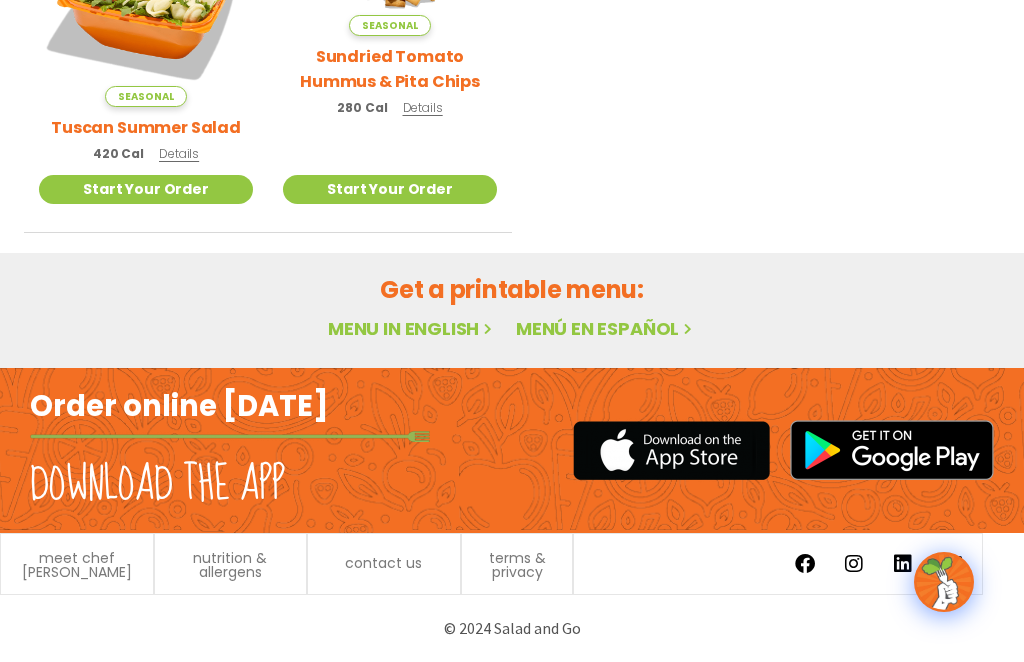 scroll, scrollTop: 669, scrollLeft: 0, axis: vertical 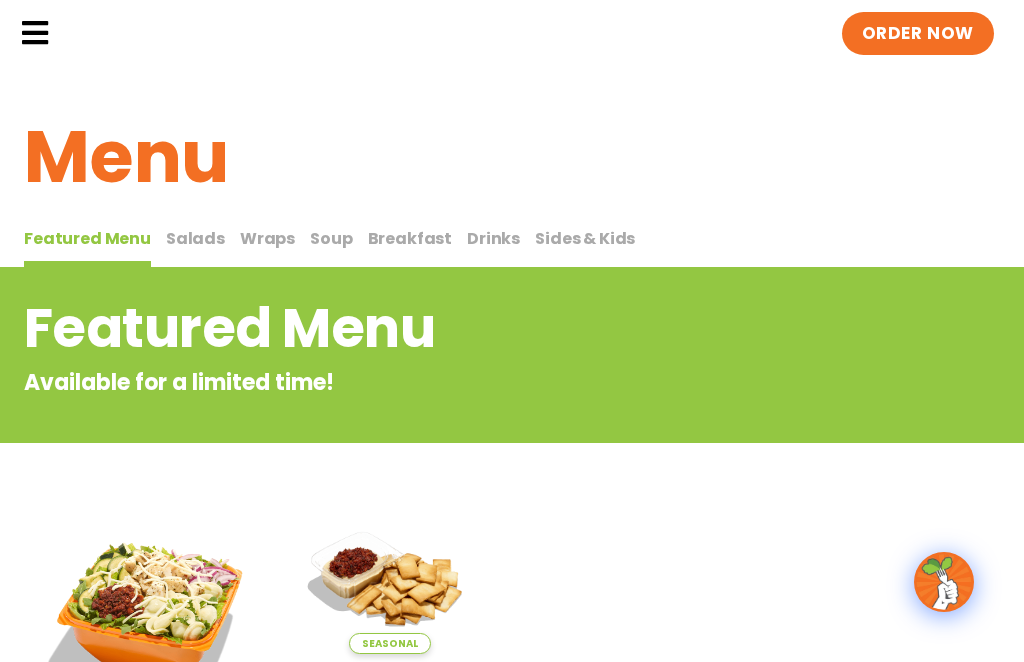 click on "Locations" 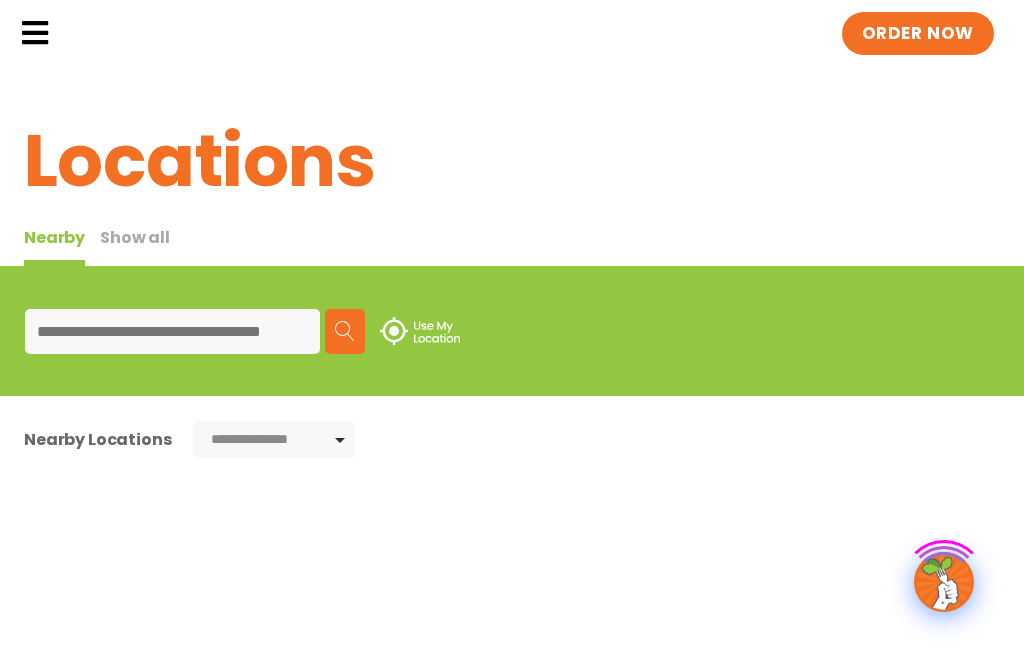scroll, scrollTop: 0, scrollLeft: 0, axis: both 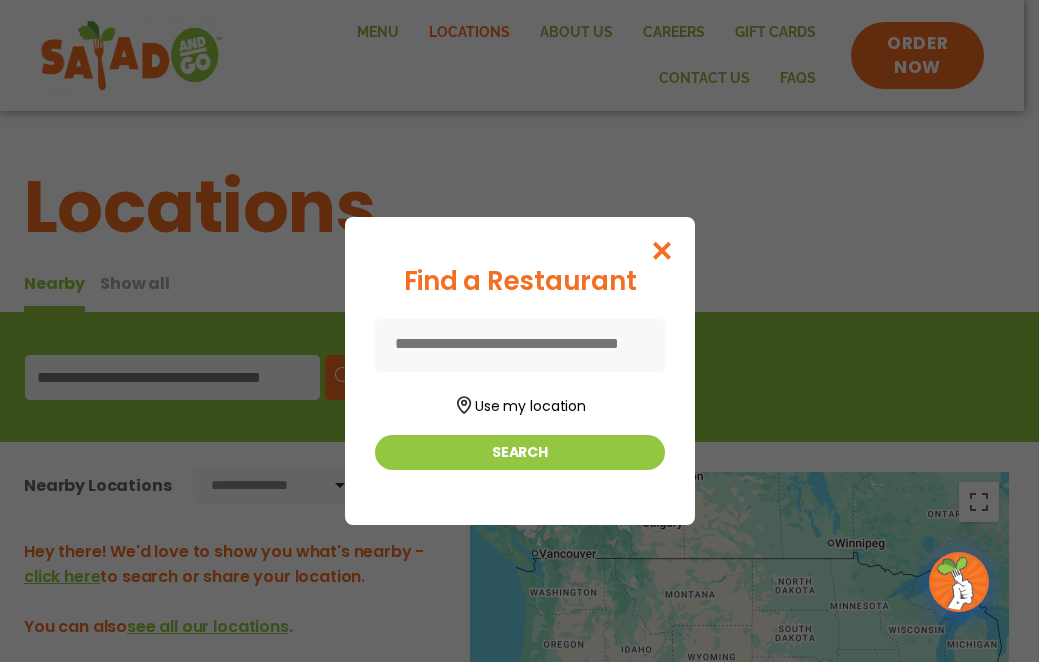 click at bounding box center [520, 345] 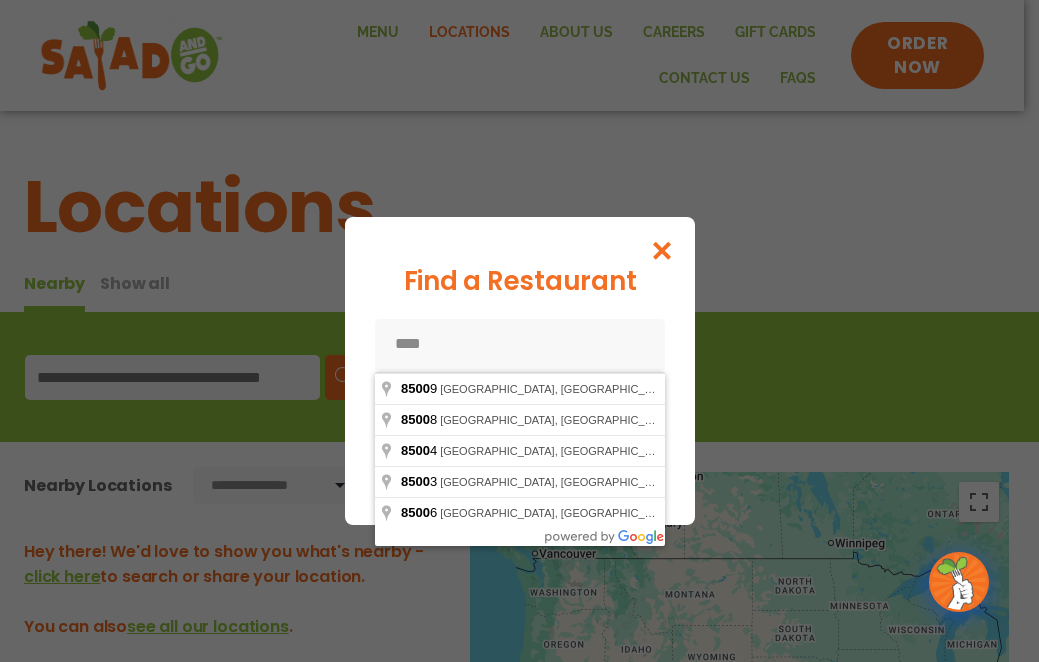 type on "*****" 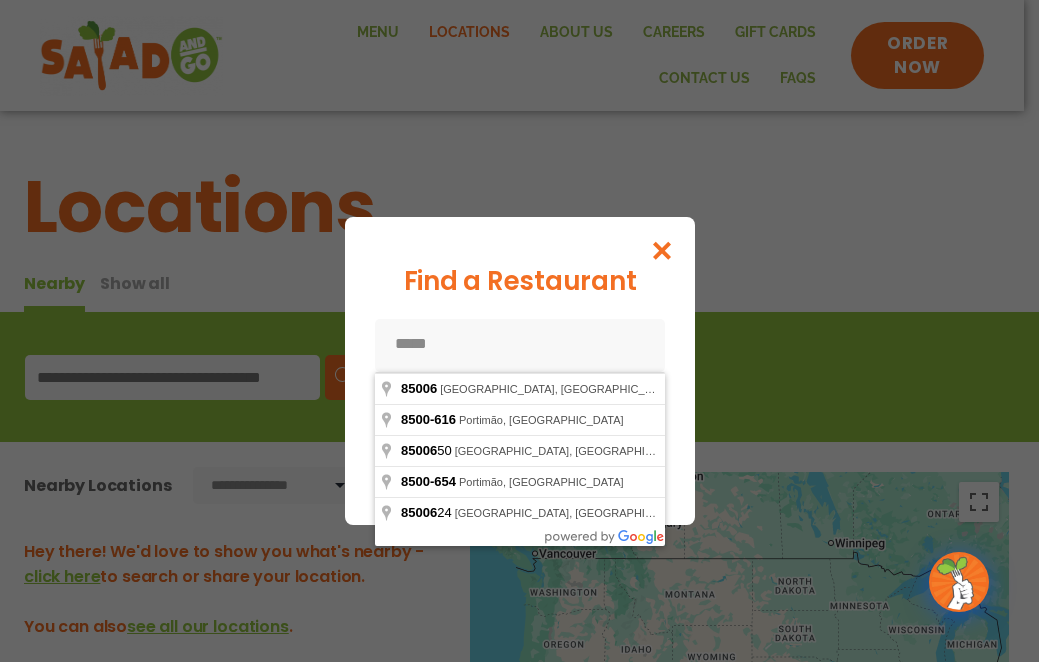 type on "*****" 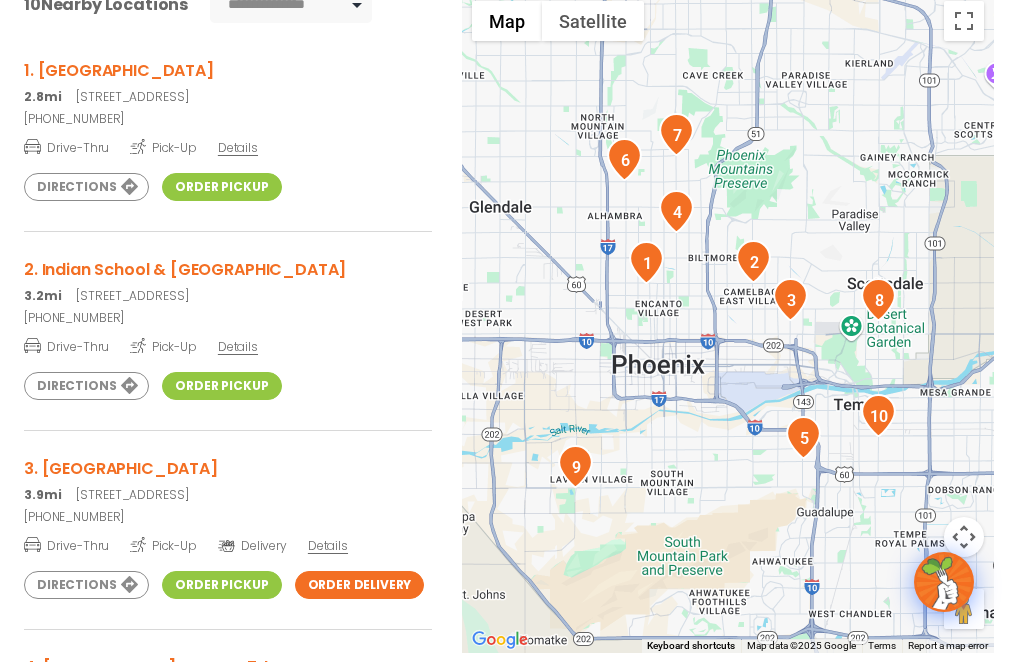 scroll, scrollTop: 436, scrollLeft: 0, axis: vertical 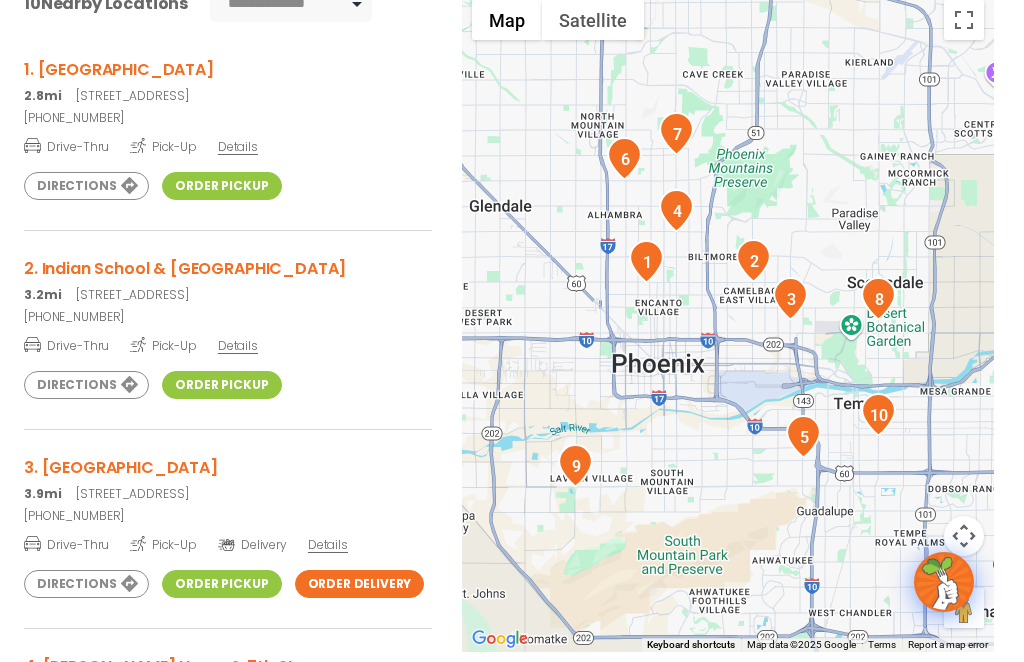 click on "Menu" 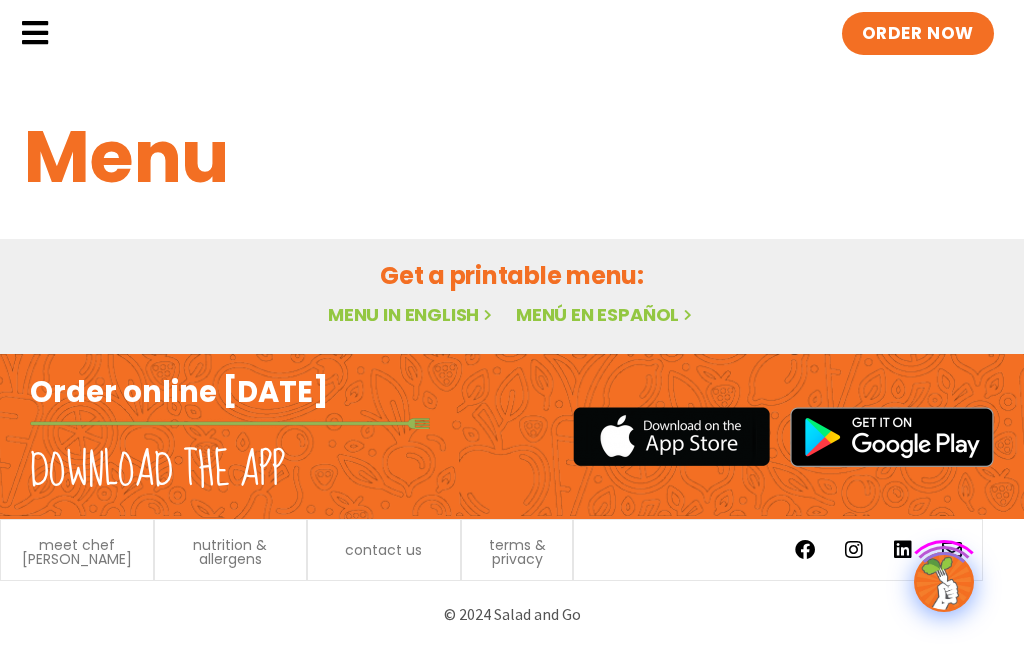 scroll, scrollTop: 0, scrollLeft: 0, axis: both 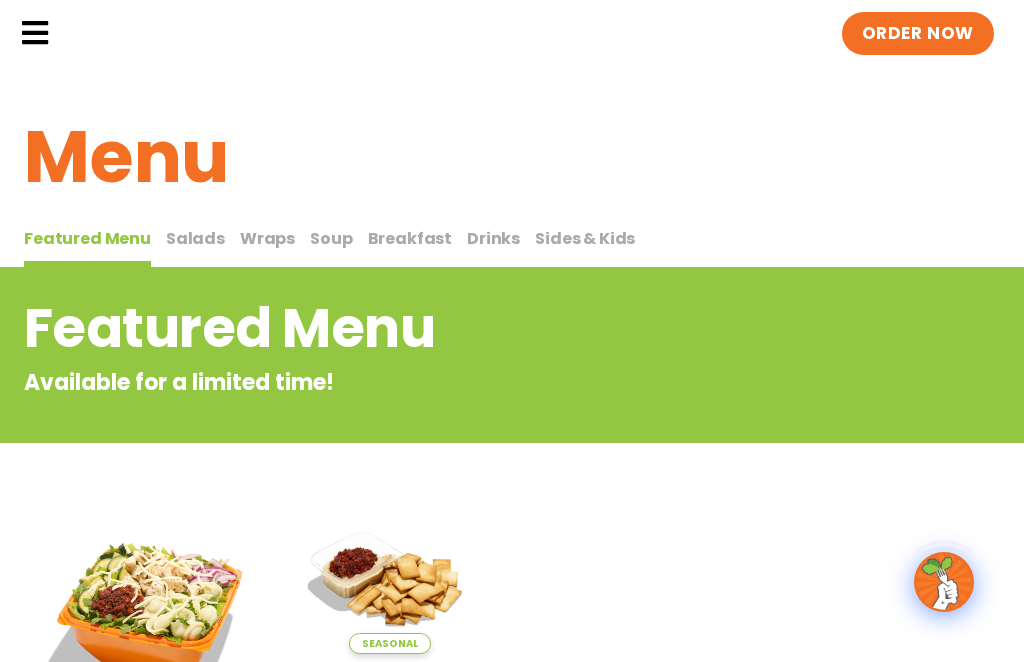 click on "Breakfast" at bounding box center (410, 238) 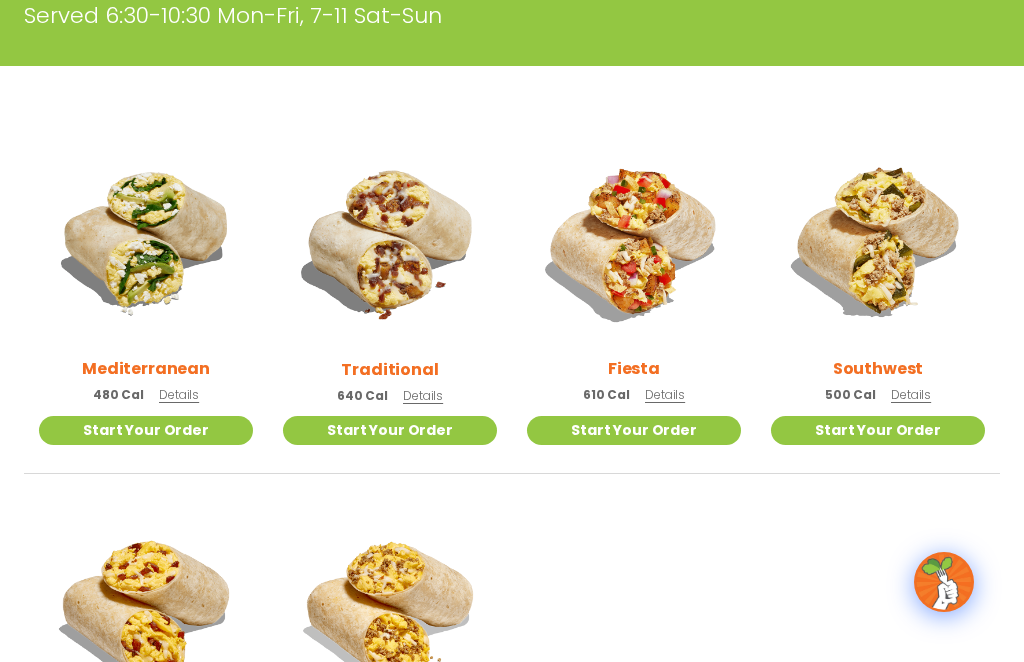 scroll, scrollTop: 446, scrollLeft: 0, axis: vertical 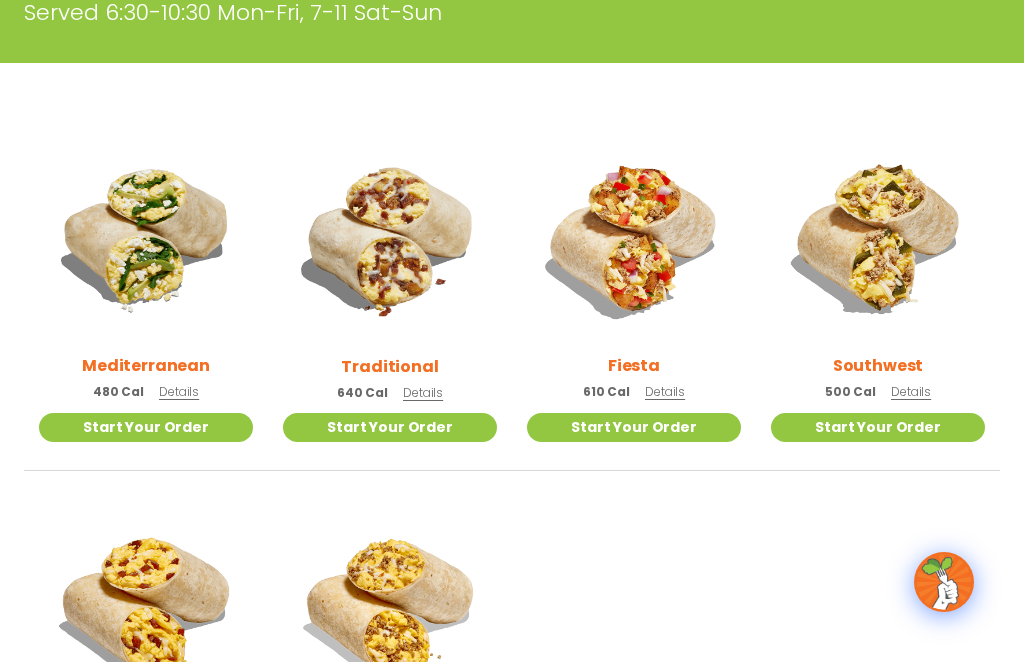 click on "Traditional   640 Cal   Details   Start Your Order           Start Your Order Traditional  640 Cal  Served 6:30-10:30 Mon-Fri, 7-11 Sat-Sun   Start Your Order Eggs, Breakfast Potatoes, Bacon and Pepper Jack Cheese with House-made Salsa on the side Paired with Salsa Verde (15 Cal) or Traditional Salsa (10 Cal) Nutrition   Download Nutrition & Allergens We are not an allergen free facility and cannot guarantee the absence of allergens in our foods. Nutrition information is based on our standard recipes and portion sizes. Click Nutrition & Allergens above for more details. Gluten Friendly (GF) While our menu includes ingredients that are made without gluten, our restaurants are not gluten free. We take steps to minimize the risk of cross-contact with gluten, but cannot guarantee that these menu items are gluten free. Dairy Friendly (DF)" at bounding box center [390, 301] 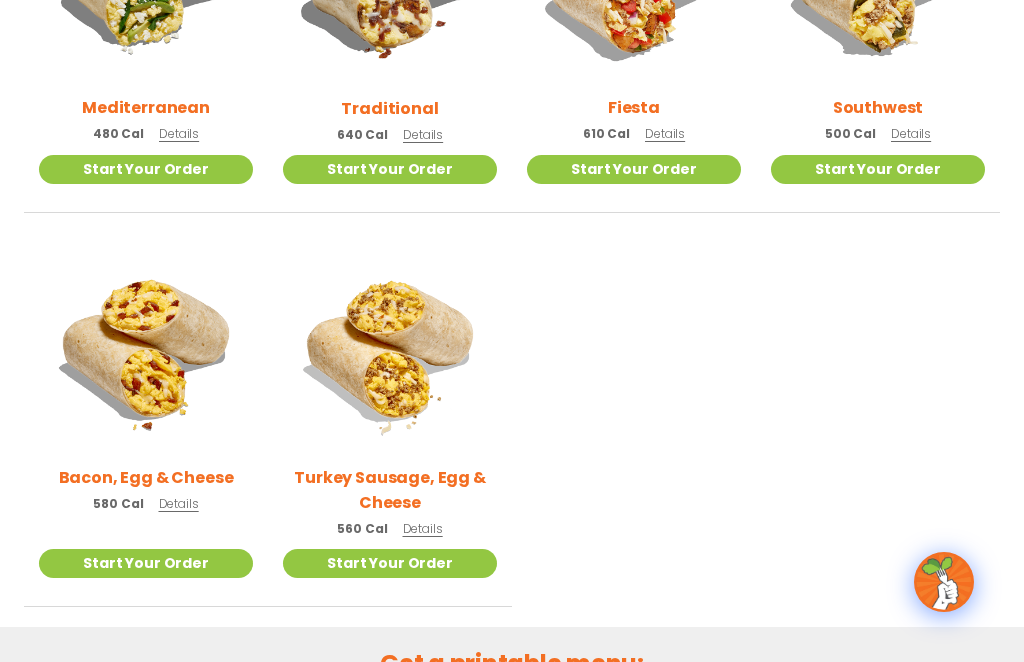 scroll, scrollTop: 705, scrollLeft: 0, axis: vertical 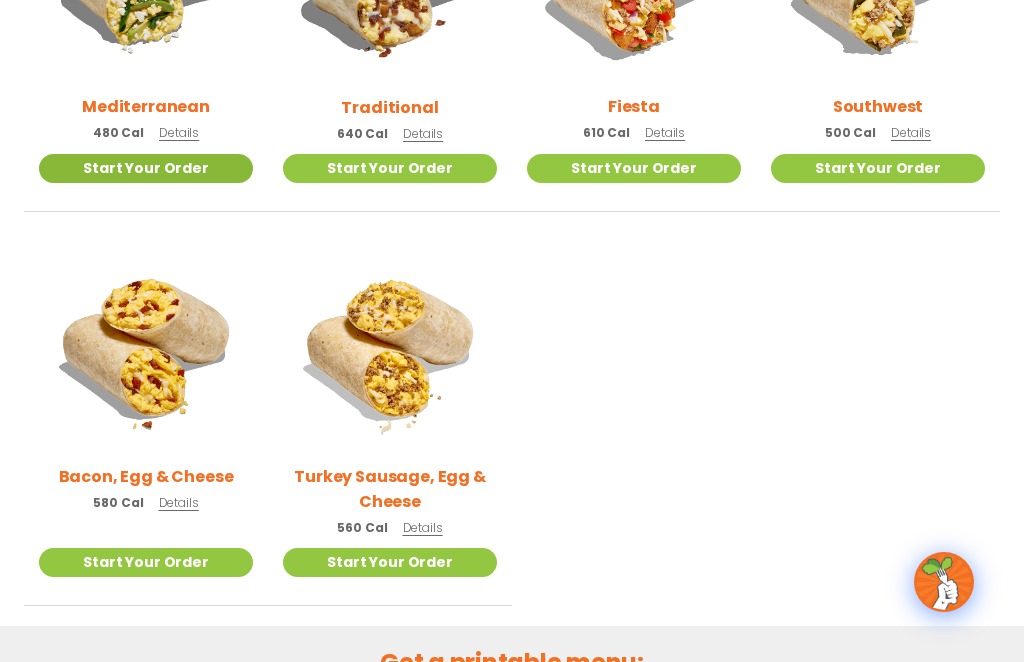 click on "Start Your Order" at bounding box center (146, 168) 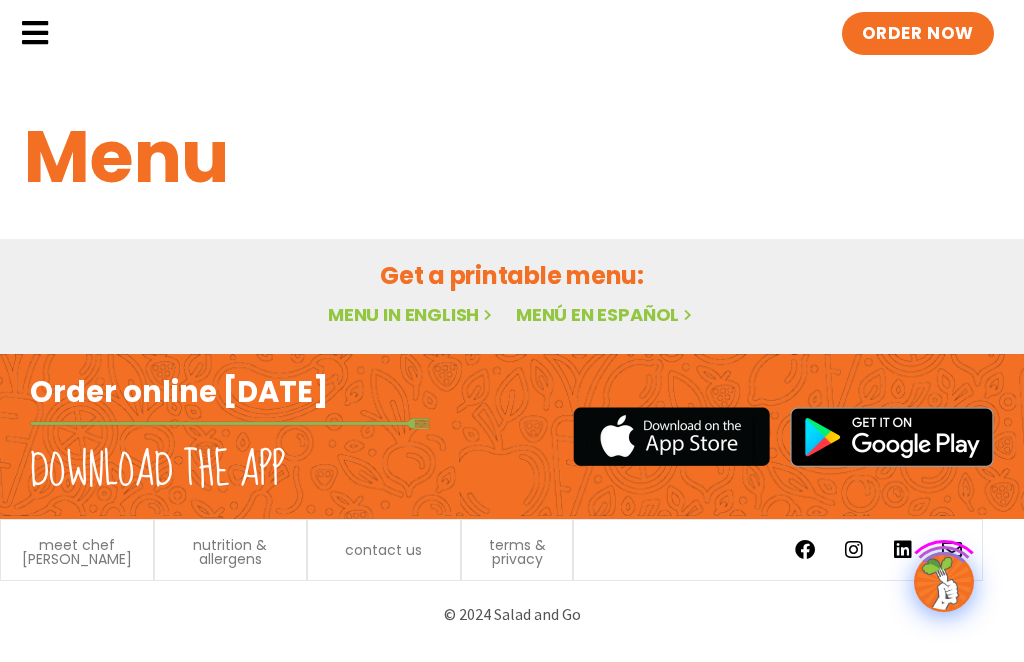scroll, scrollTop: 0, scrollLeft: 0, axis: both 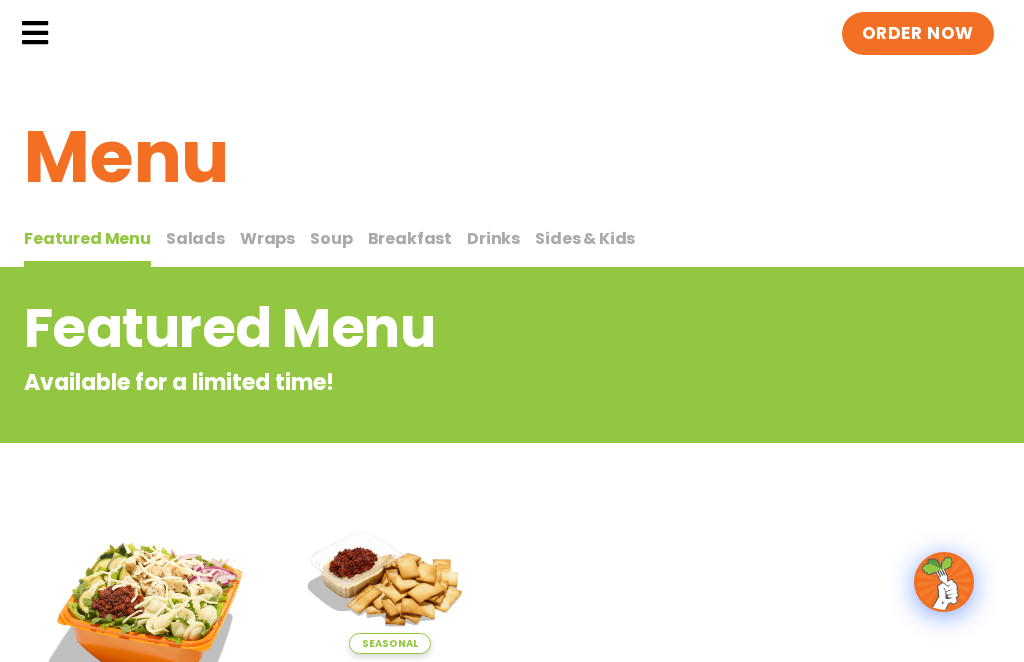 click on "Breakfast" at bounding box center (410, 238) 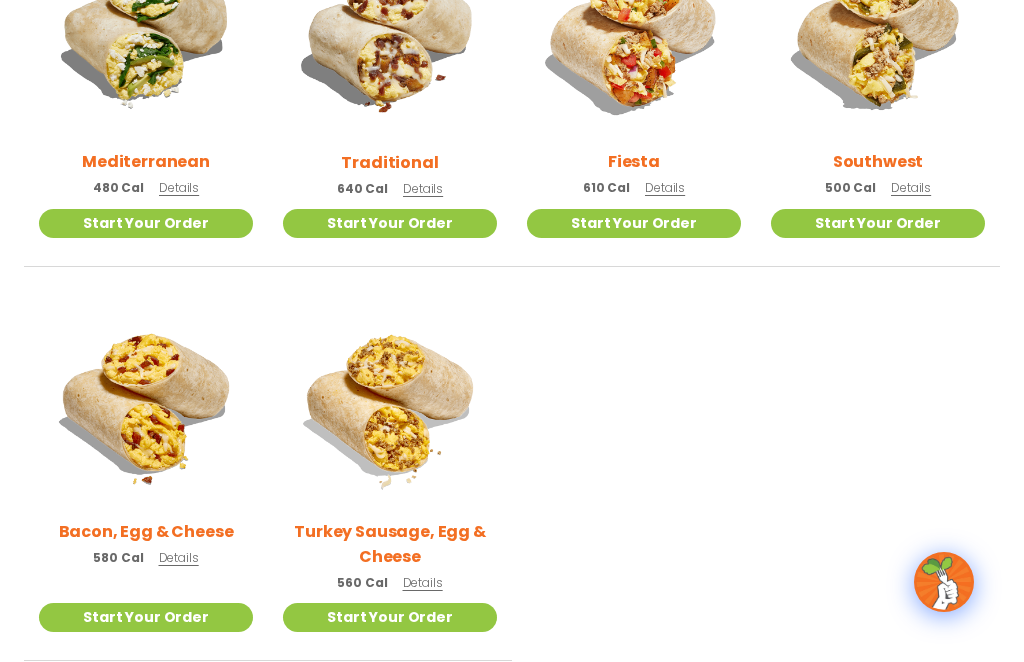 scroll, scrollTop: 650, scrollLeft: 0, axis: vertical 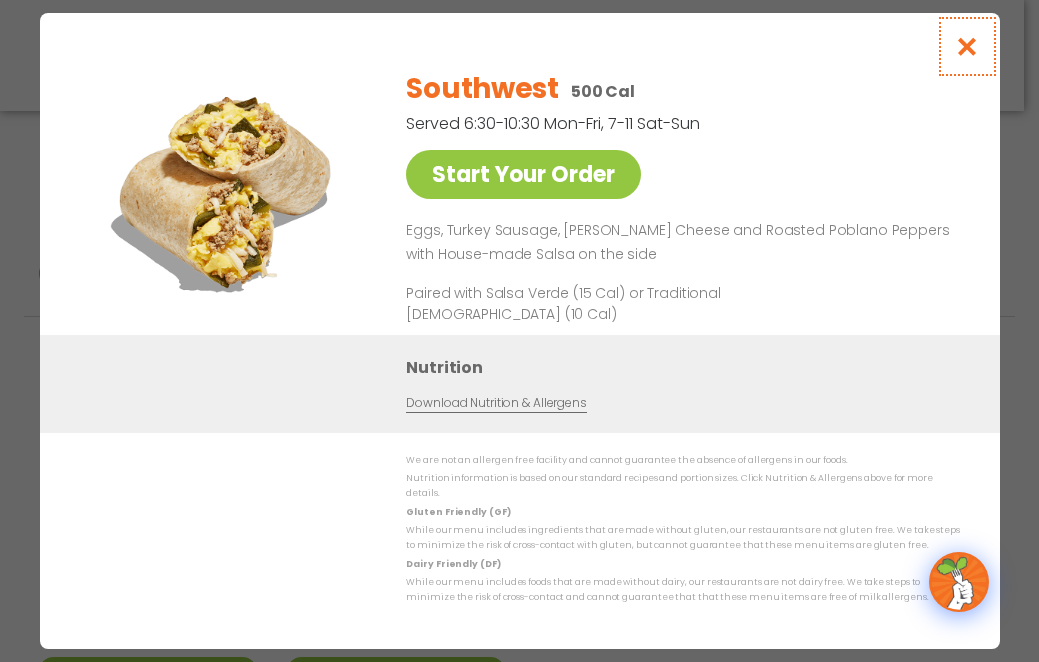 click at bounding box center (966, 46) 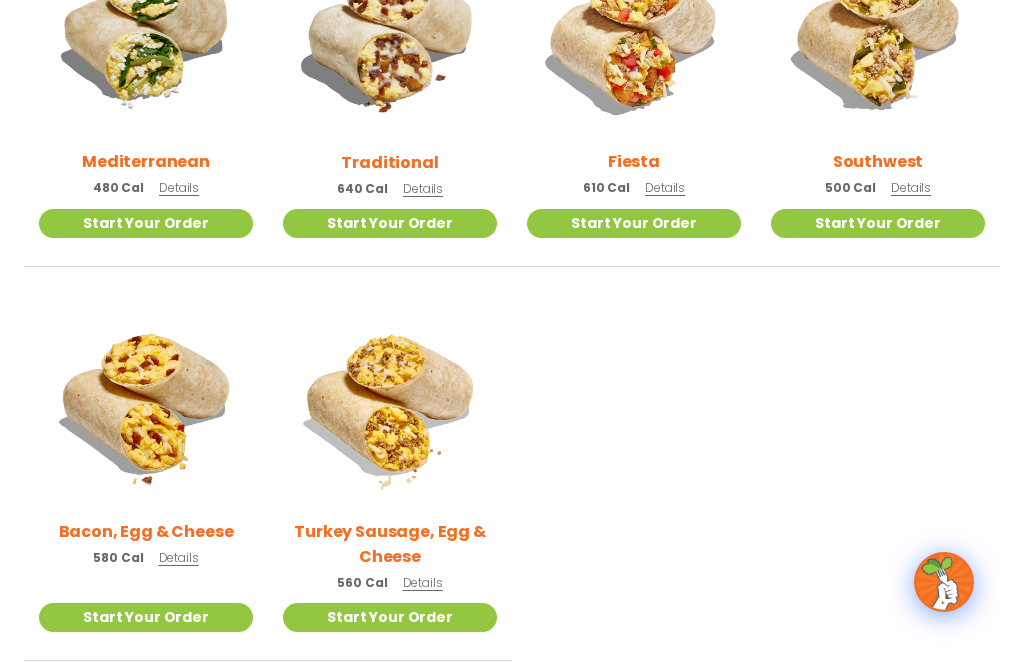 click on "Details" at bounding box center [665, 187] 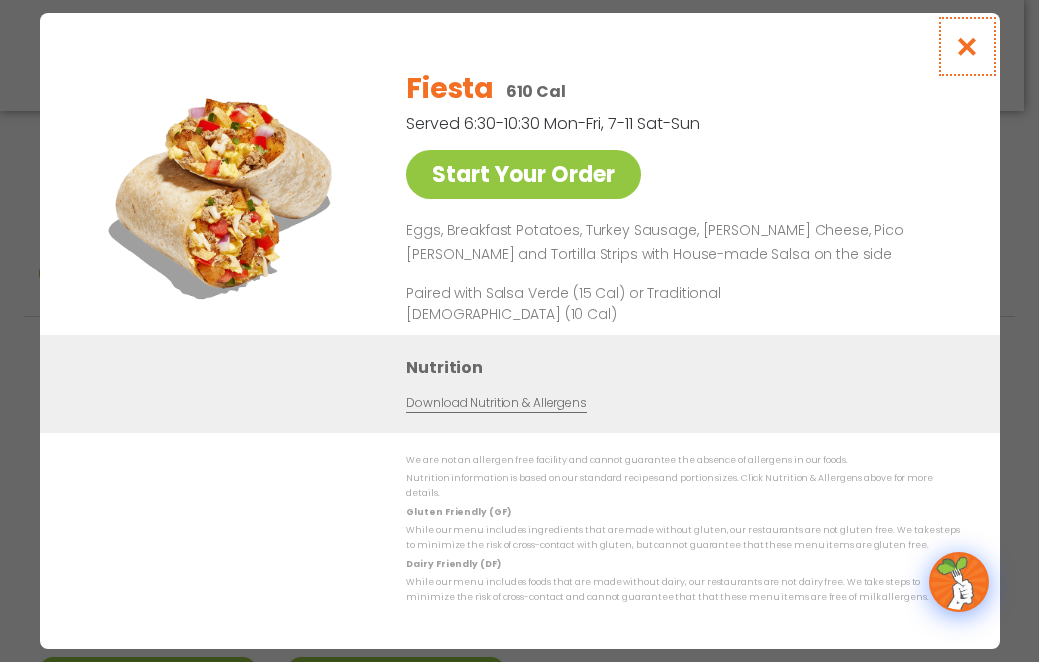 click at bounding box center (966, 46) 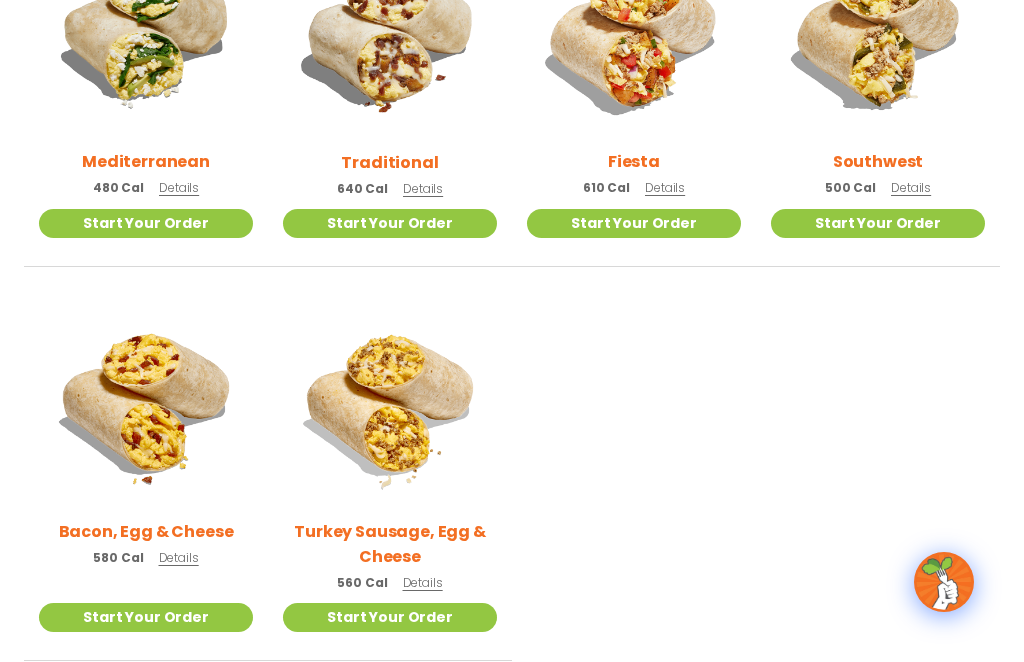 click on "Details" at bounding box center [423, 188] 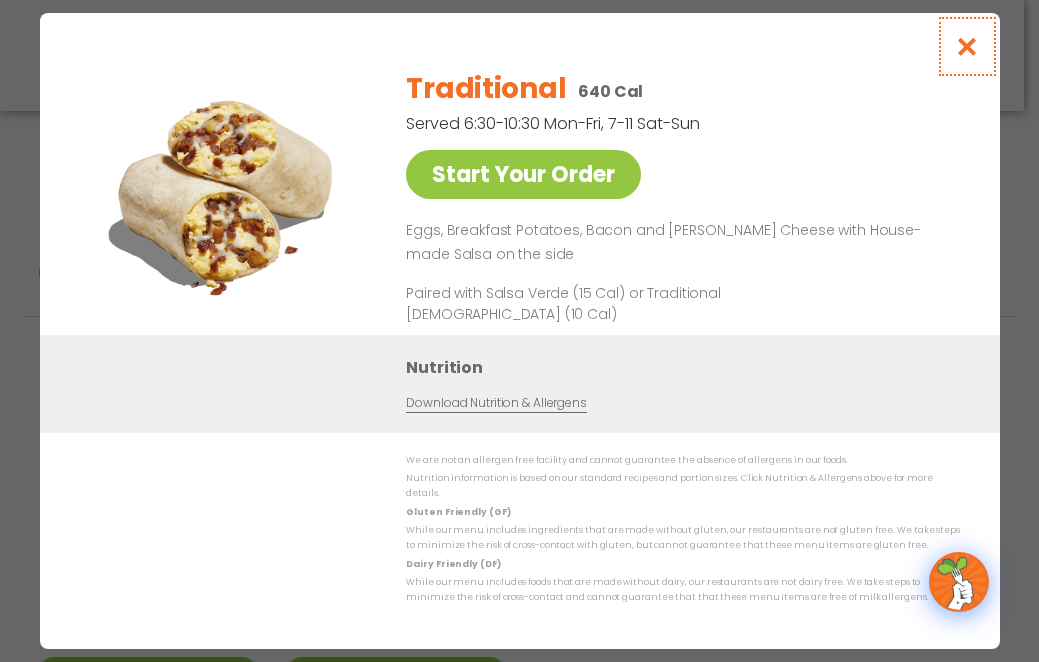 click at bounding box center (966, 46) 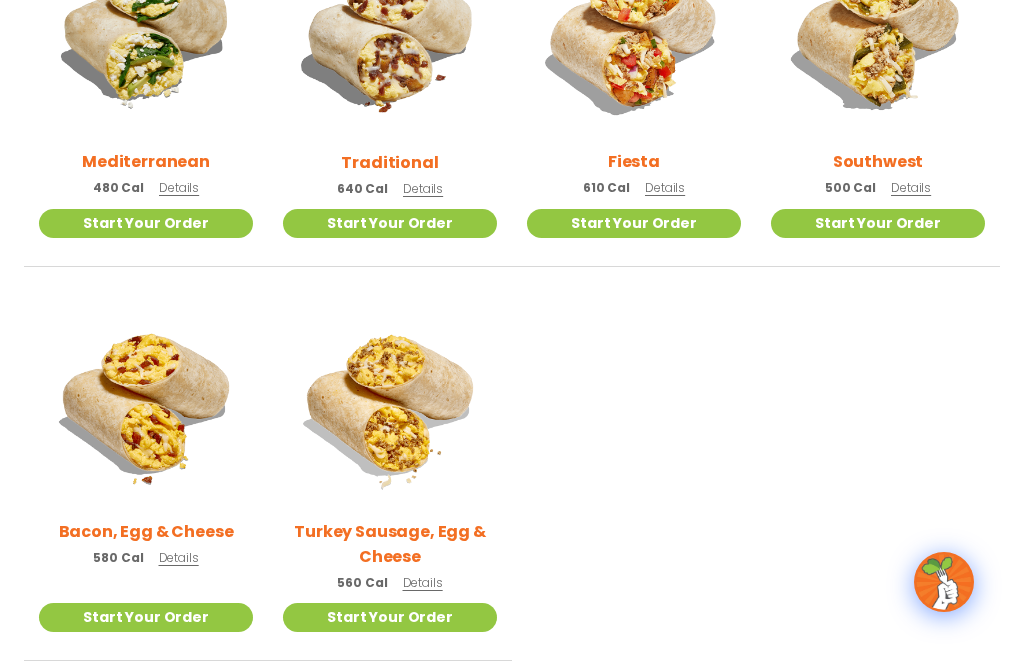 click on "Details" at bounding box center [179, 187] 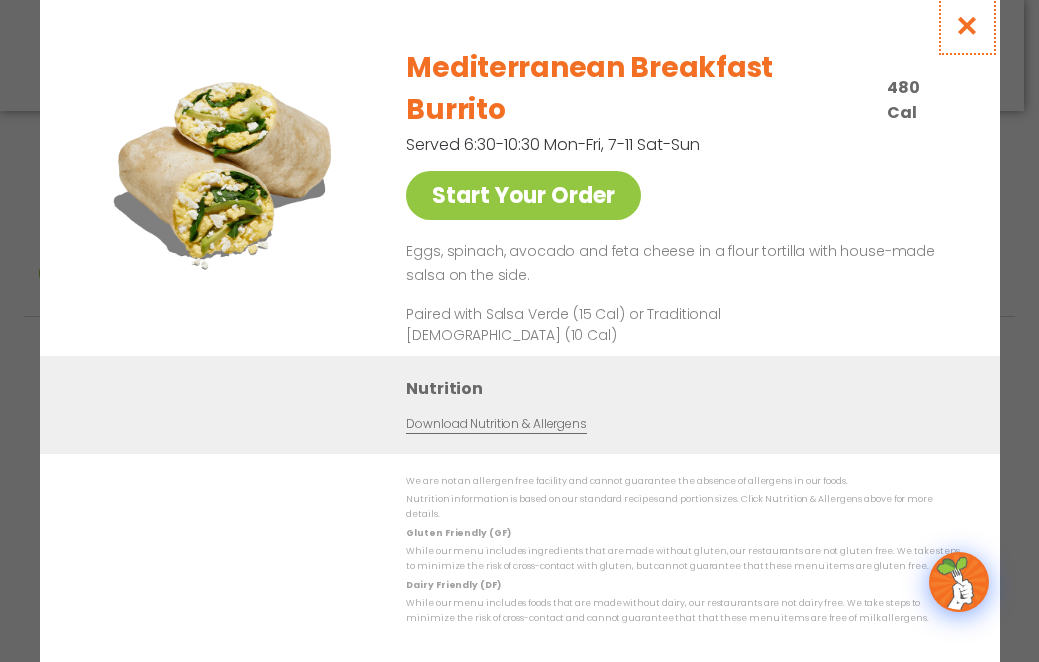 click at bounding box center [966, 25] 